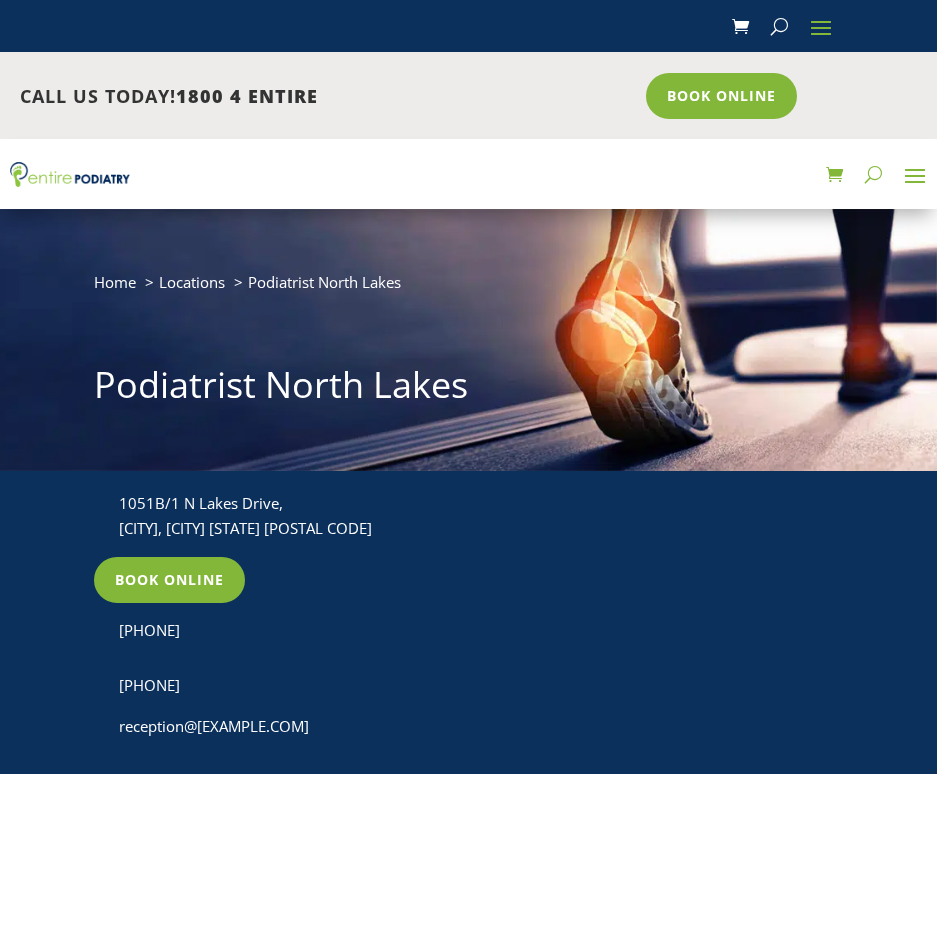 scroll, scrollTop: 0, scrollLeft: 0, axis: both 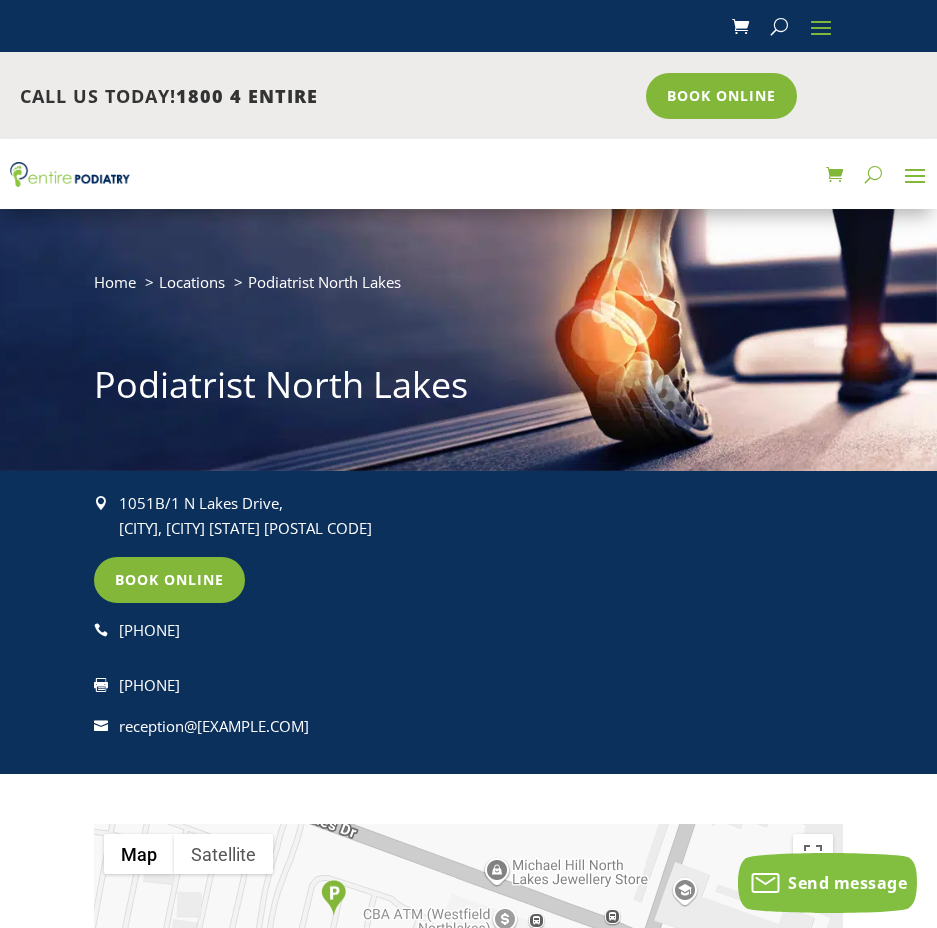 click at bounding box center (821, 27) 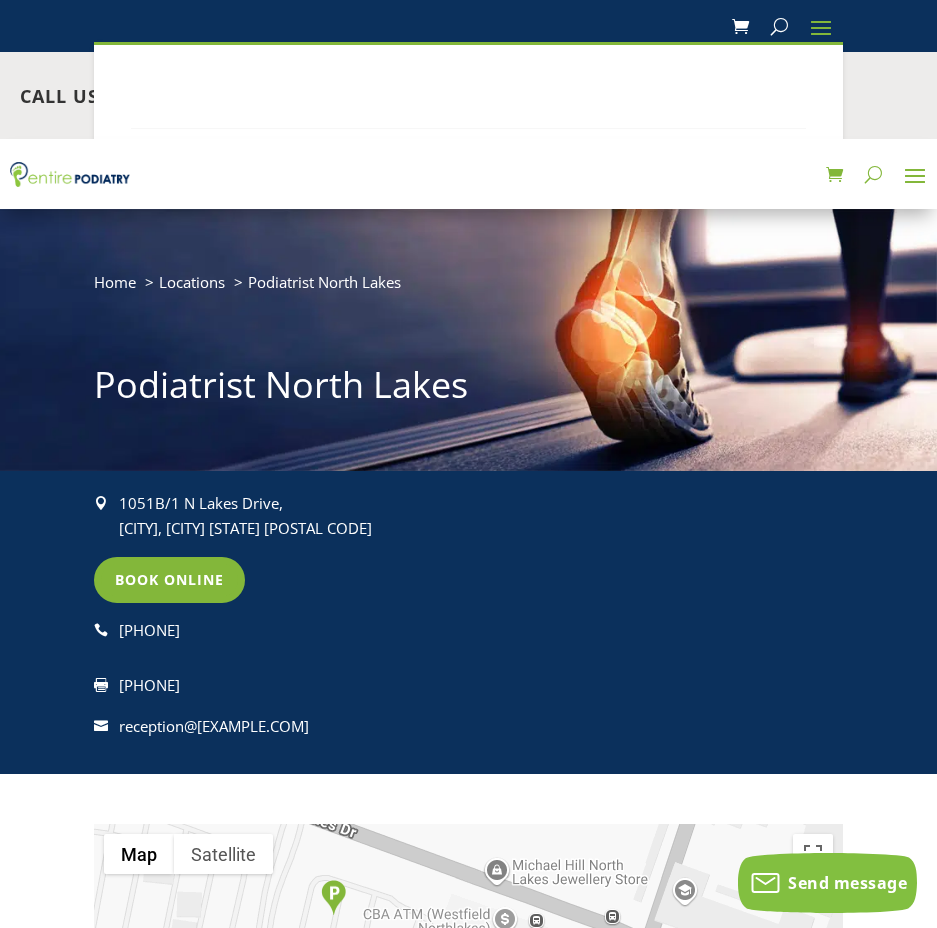 click at bounding box center [915, 175] 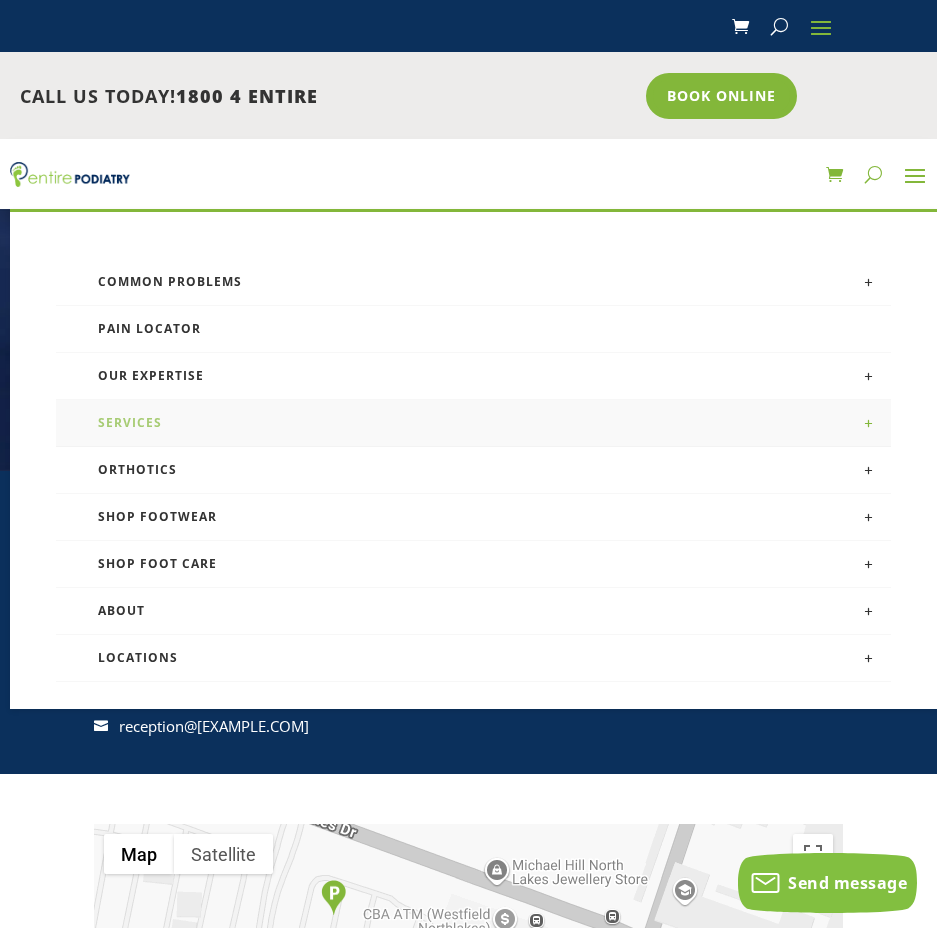 scroll, scrollTop: 34, scrollLeft: 0, axis: vertical 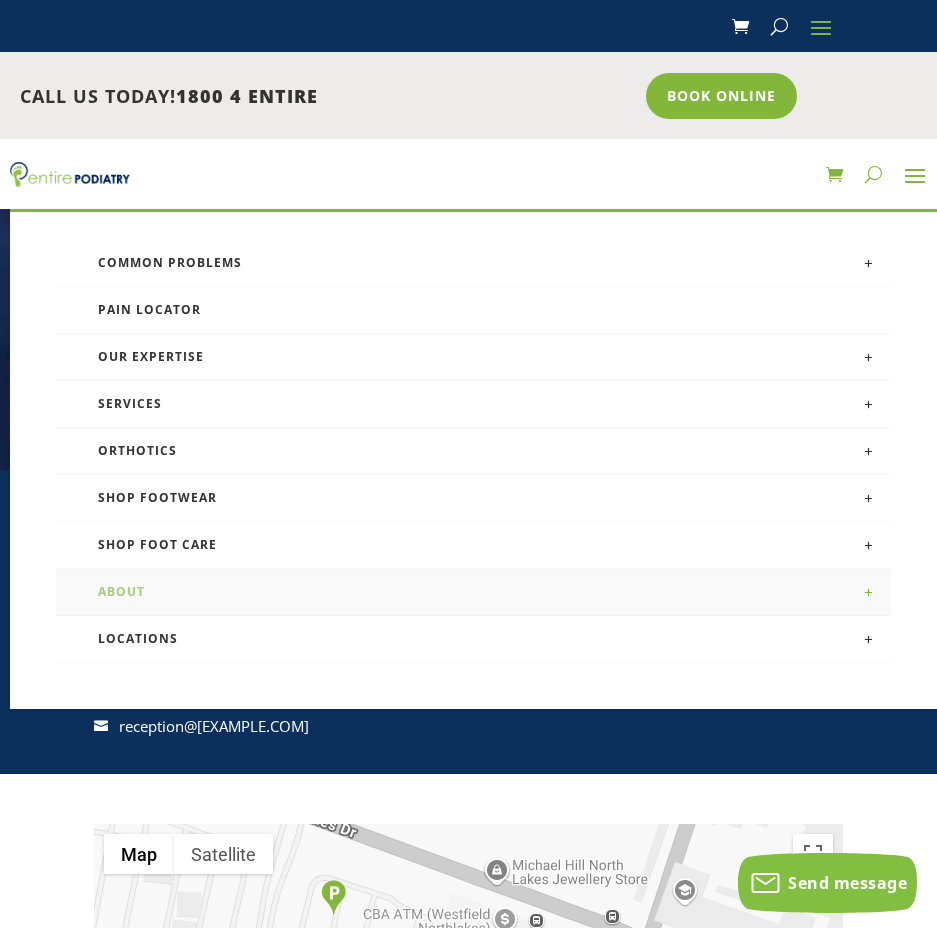click on "About" at bounding box center (473, 592) 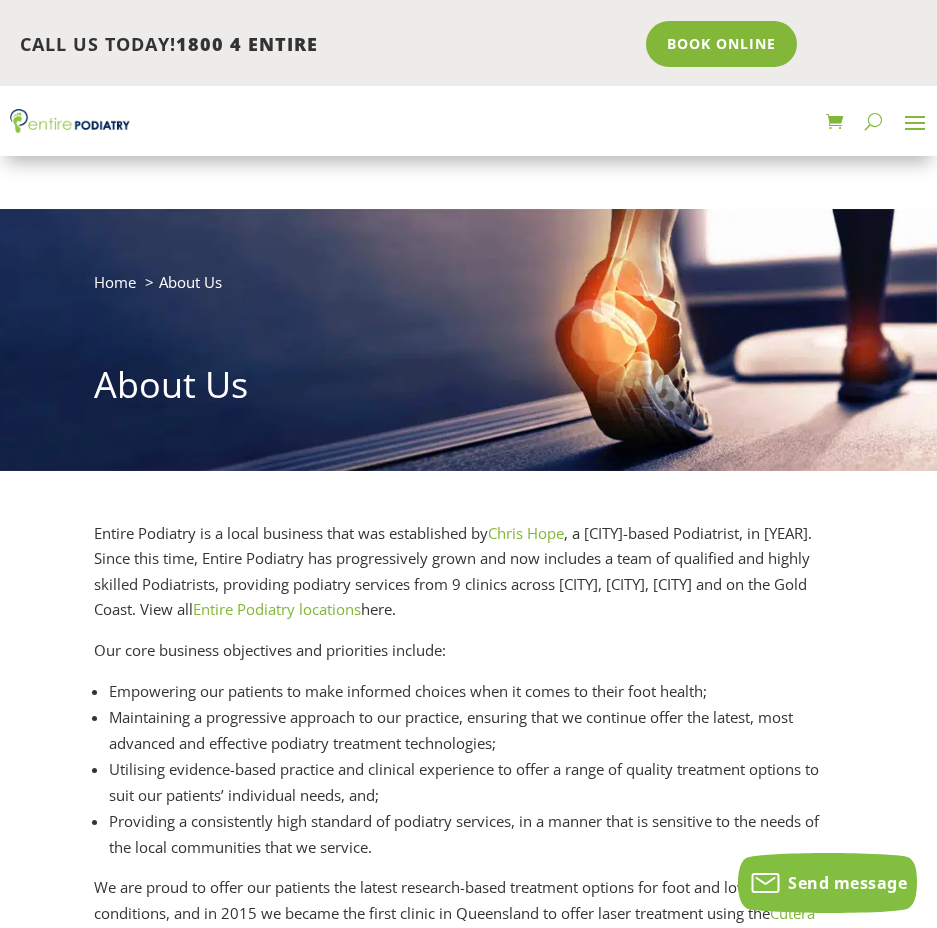 scroll, scrollTop: 530, scrollLeft: 0, axis: vertical 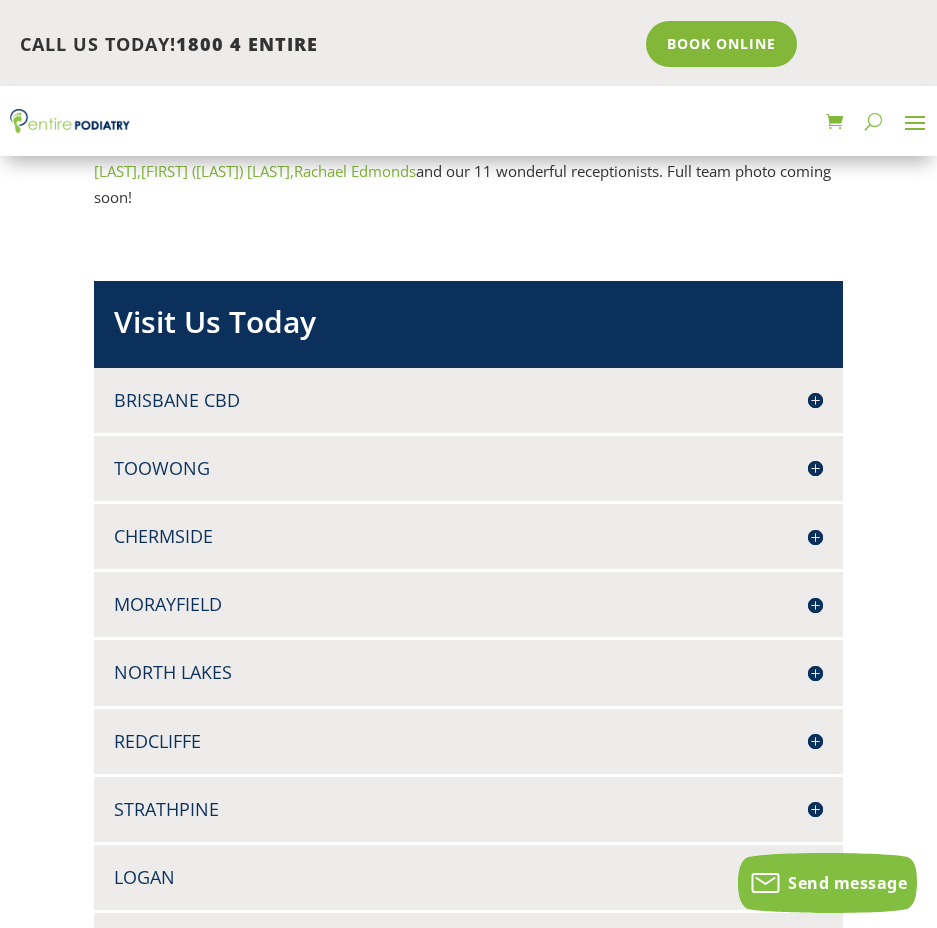 click on "North Lakes" at bounding box center (469, 672) 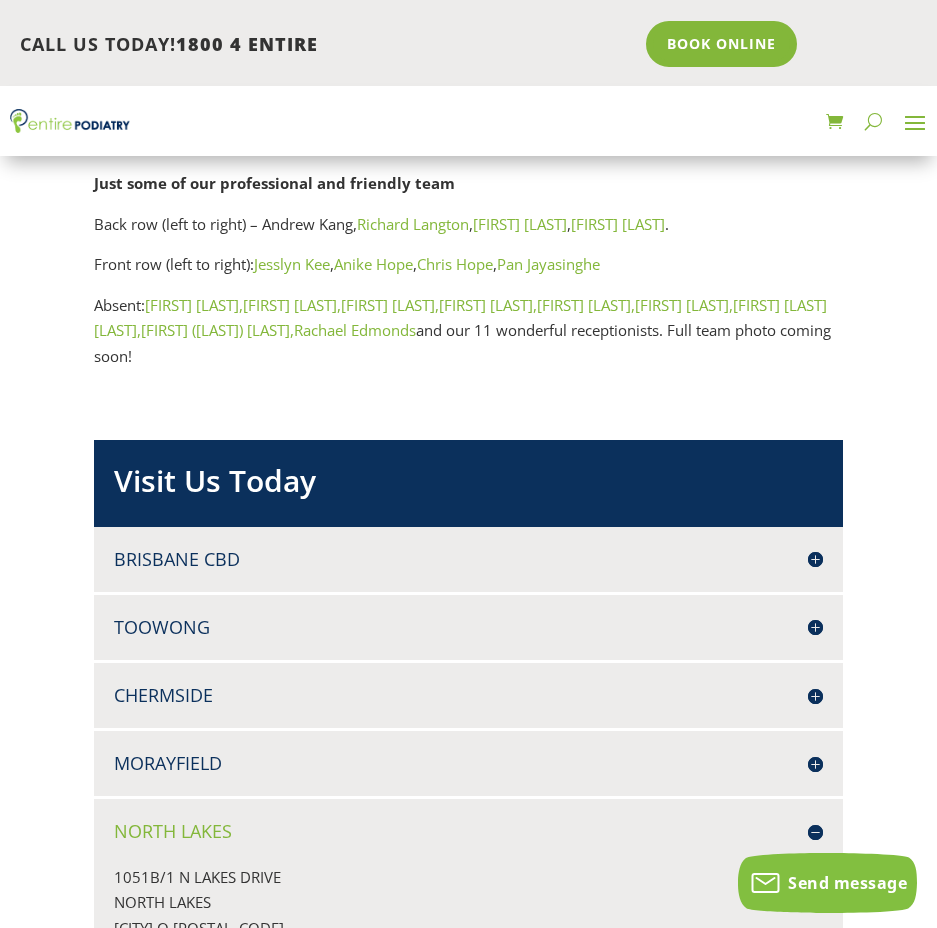 scroll, scrollTop: 1418, scrollLeft: 0, axis: vertical 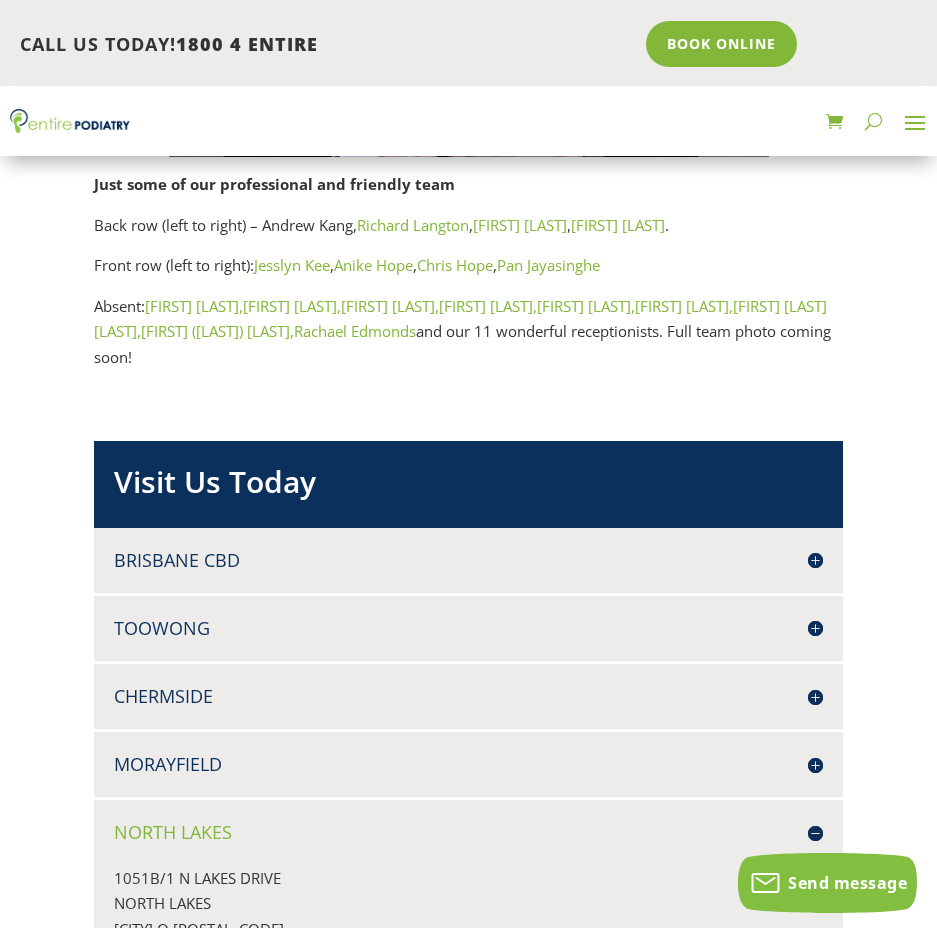 click on "Nathan Tomlins," at bounding box center (390, 306) 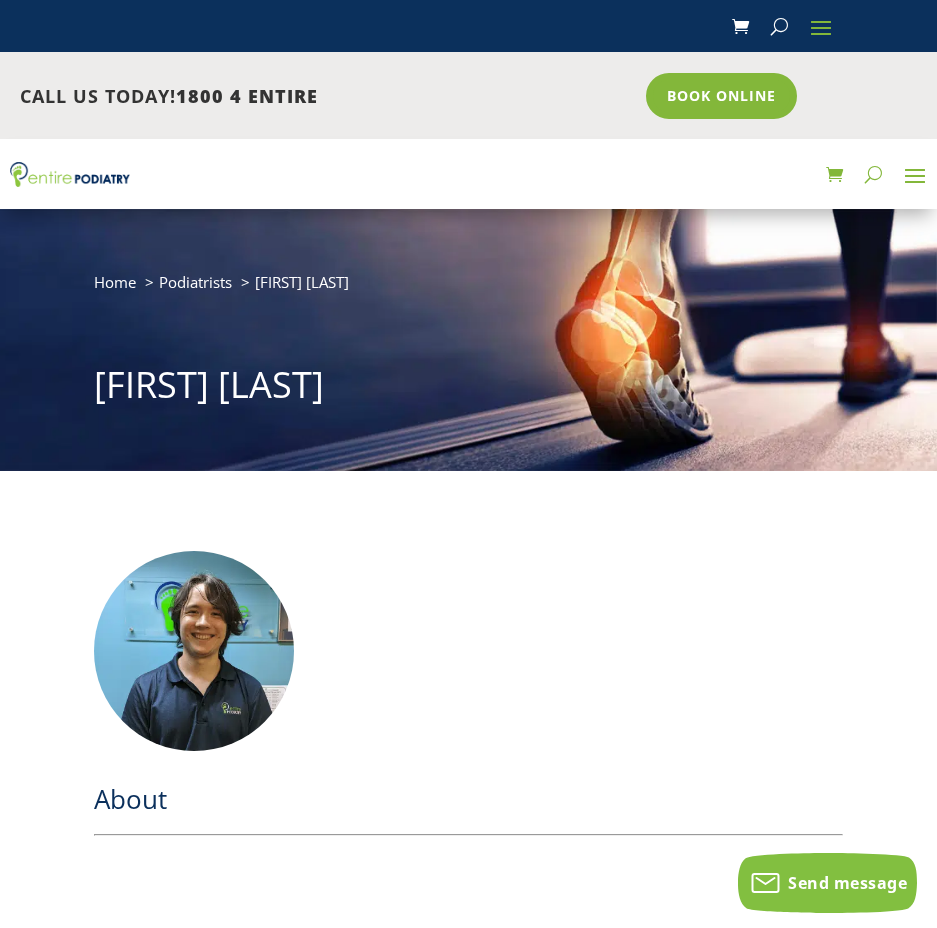 scroll, scrollTop: 0, scrollLeft: 0, axis: both 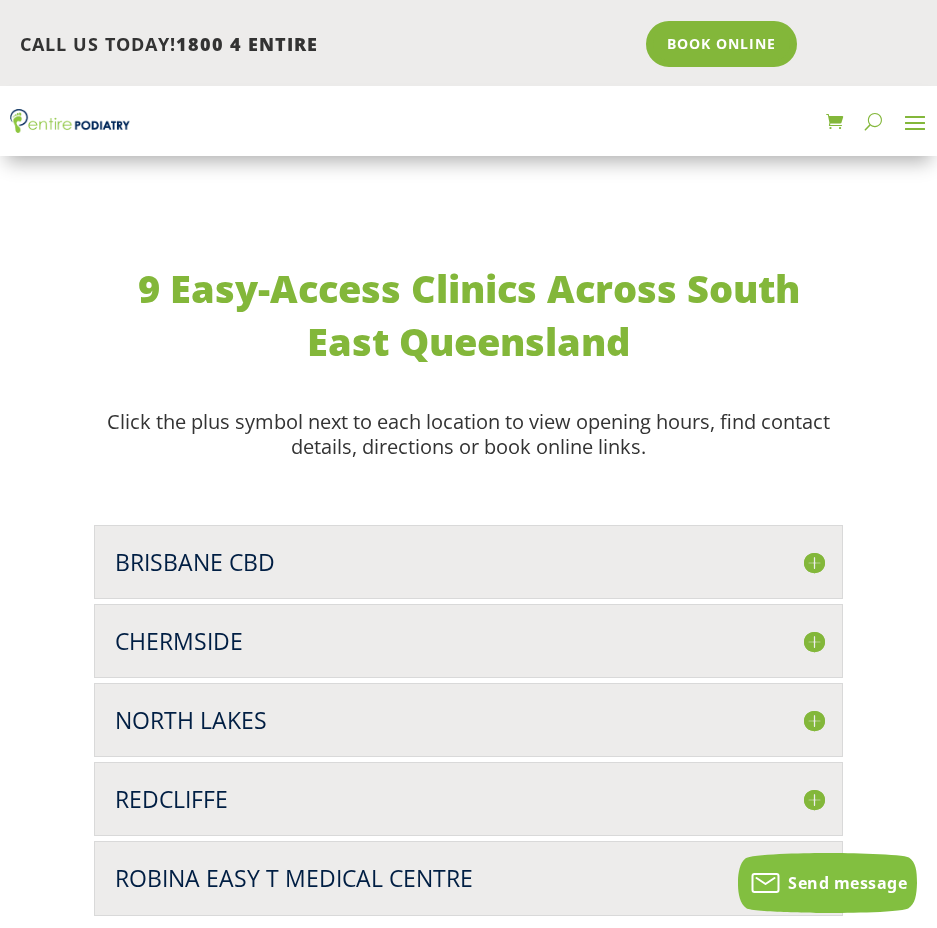 click on "Chermside" at bounding box center [469, 641] 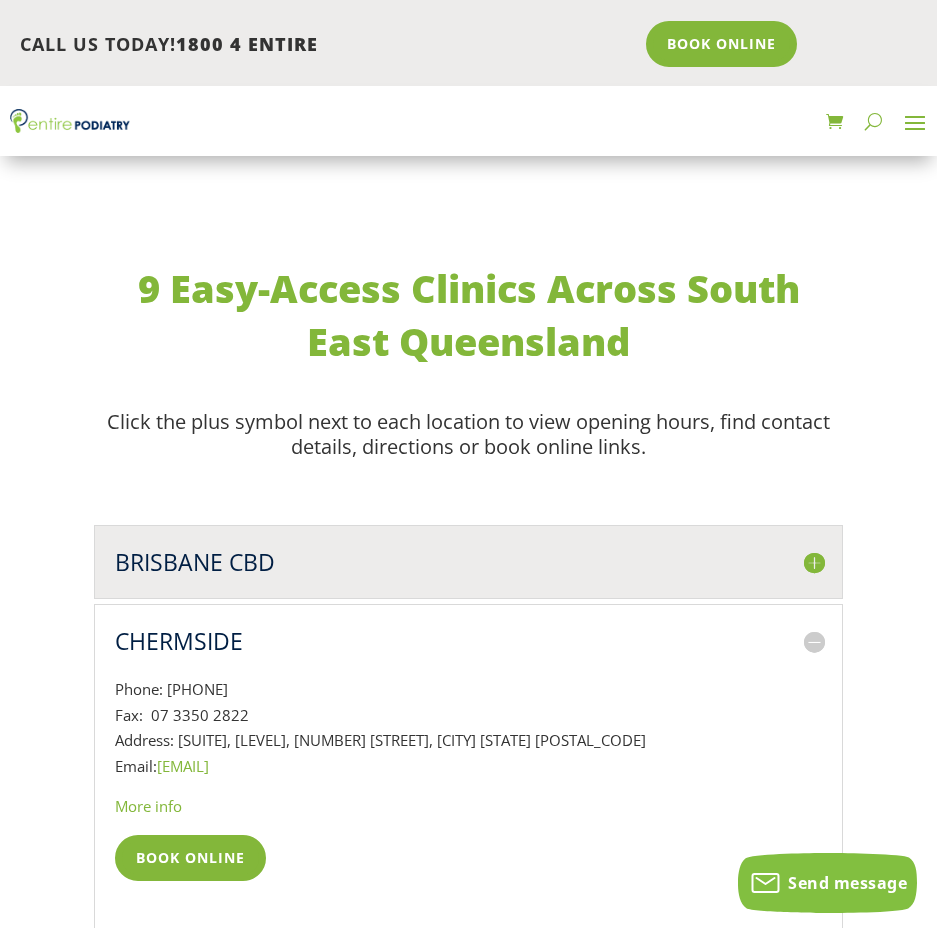 click at bounding box center [915, 122] 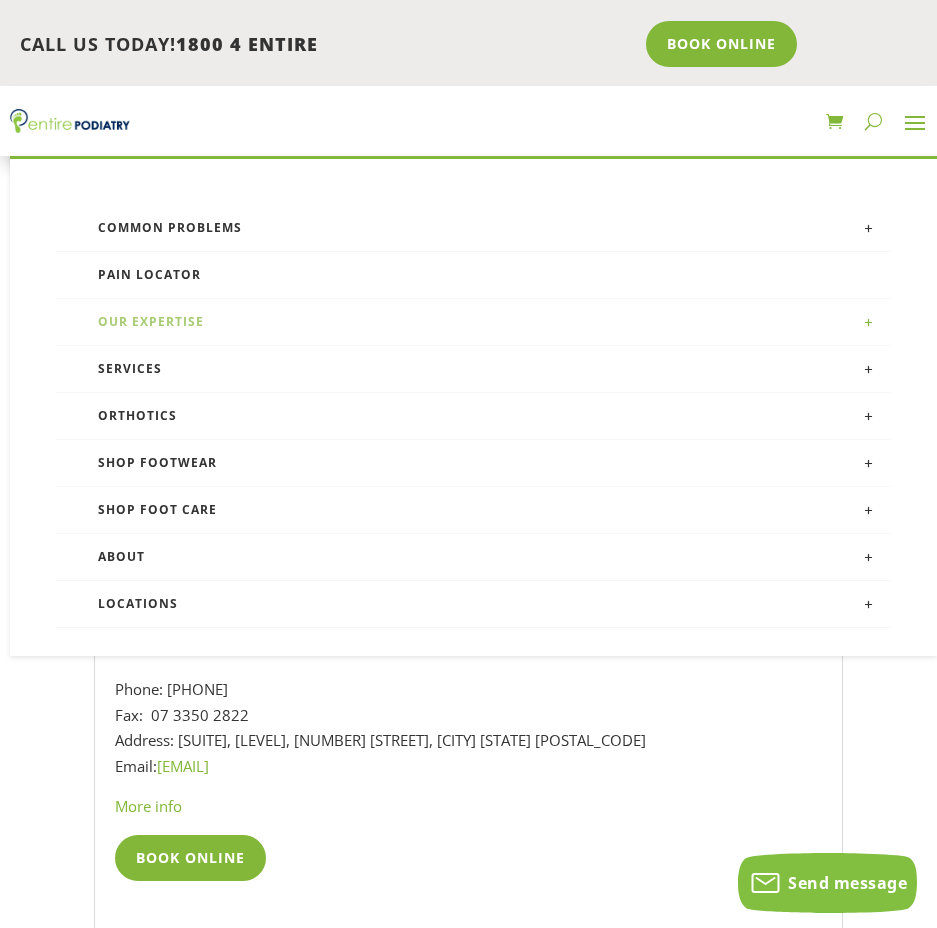 click on "Our Expertise" at bounding box center (473, 322) 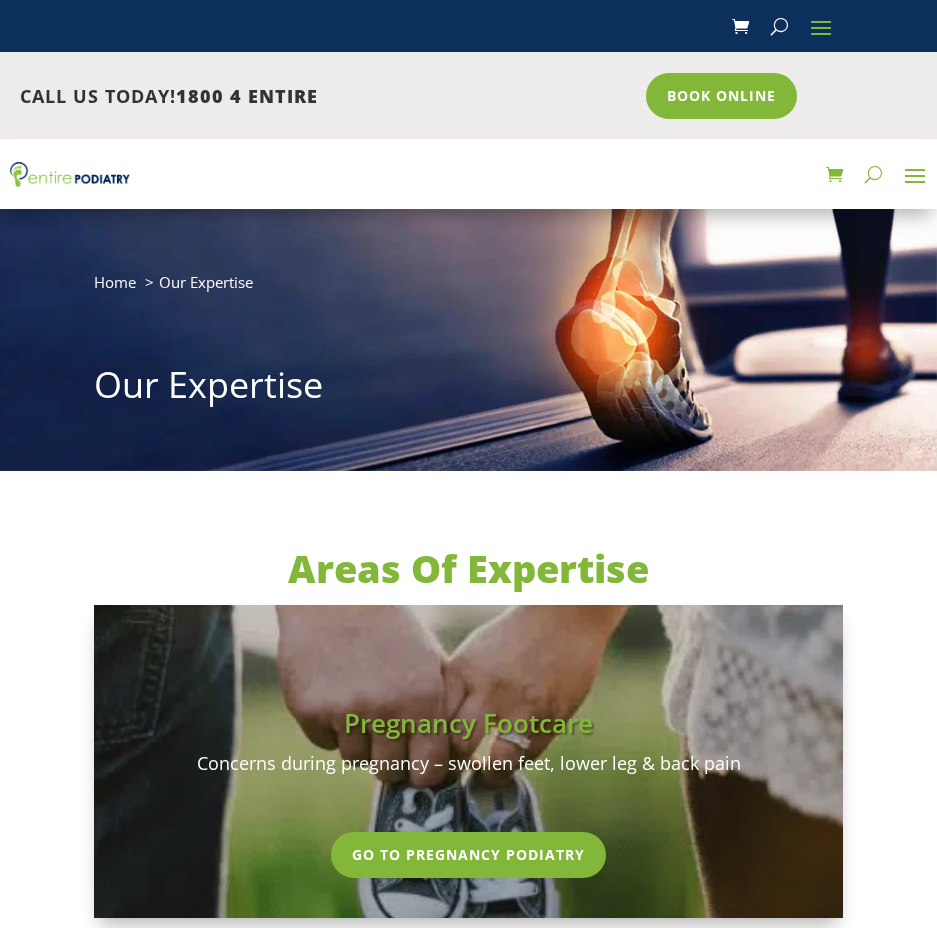 scroll, scrollTop: 0, scrollLeft: 0, axis: both 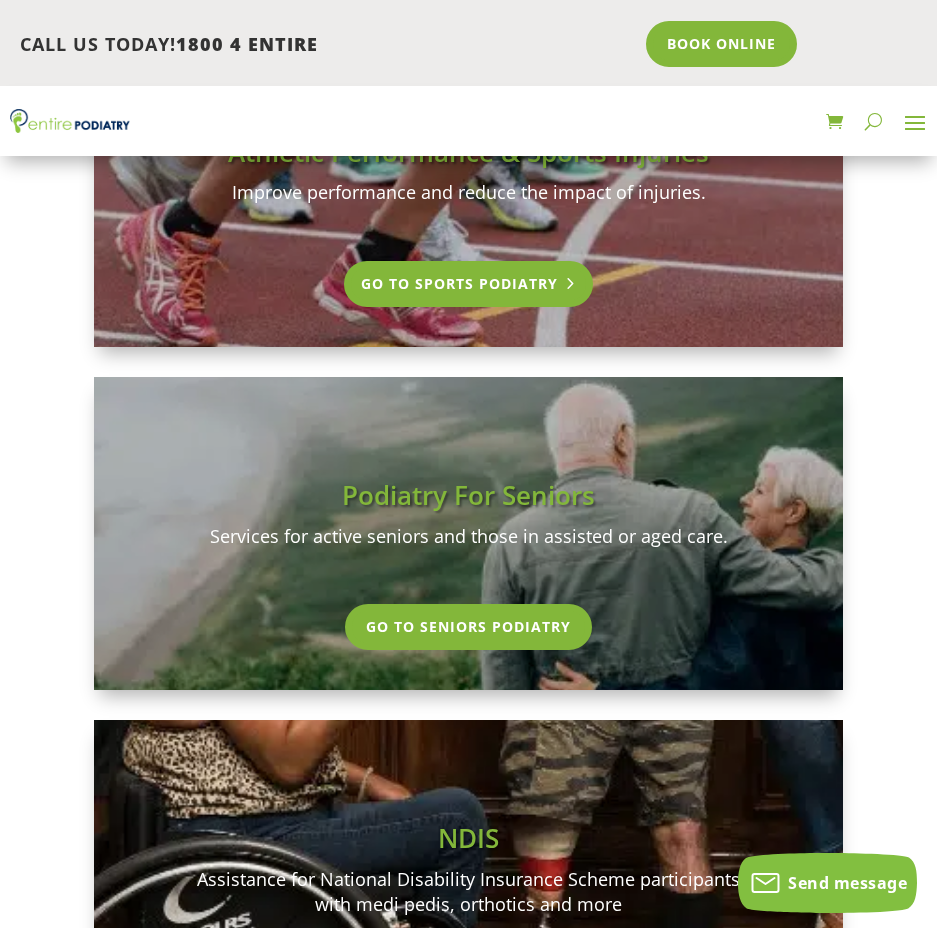 click on "Go To Sports Podiatry" at bounding box center (468, 284) 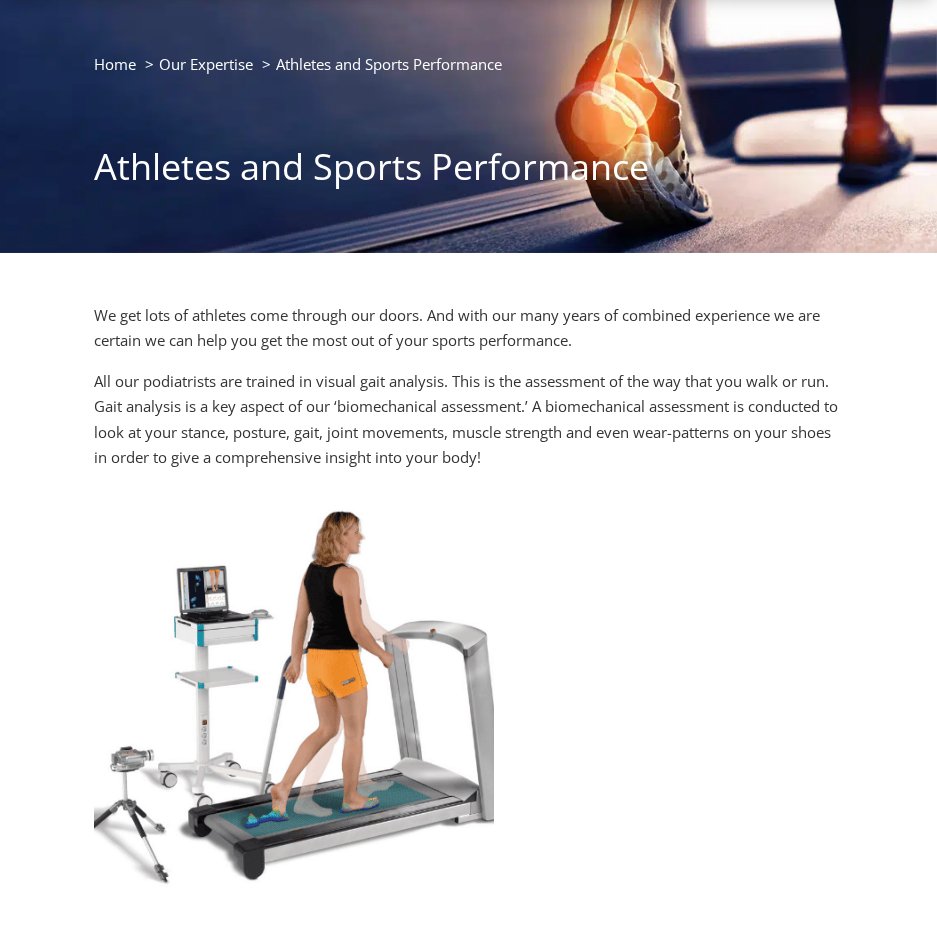 scroll, scrollTop: 0, scrollLeft: 0, axis: both 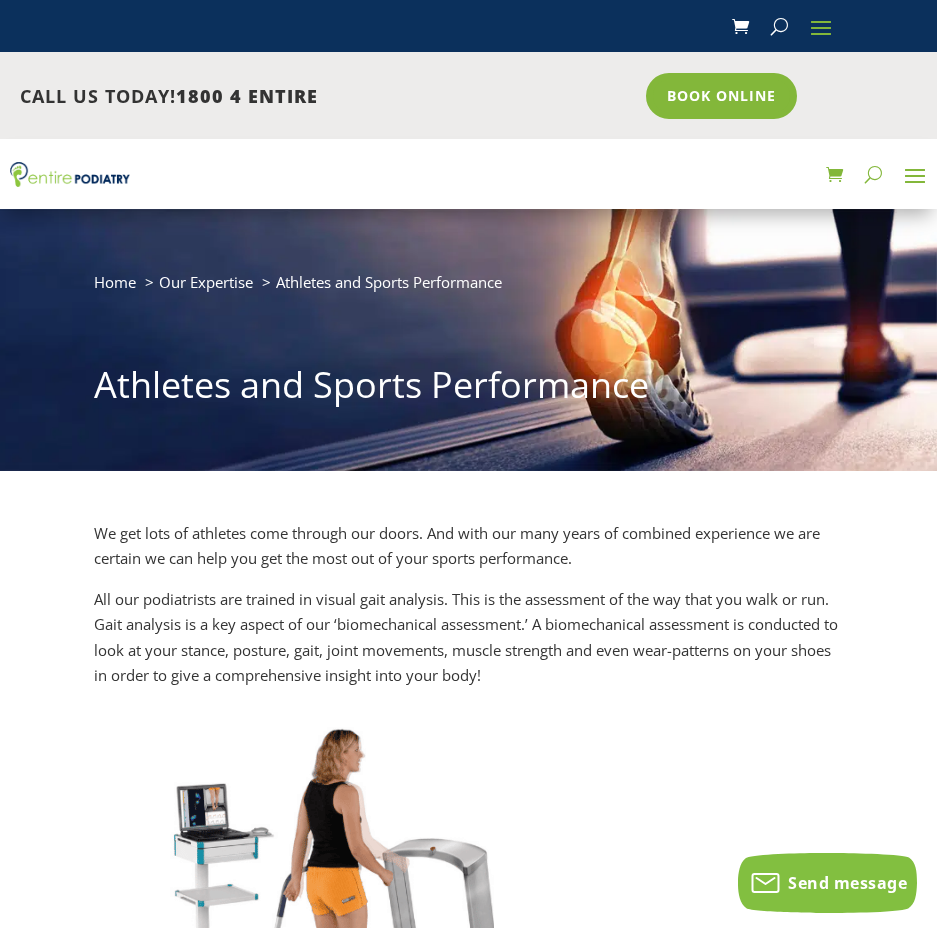 click at bounding box center [821, 27] 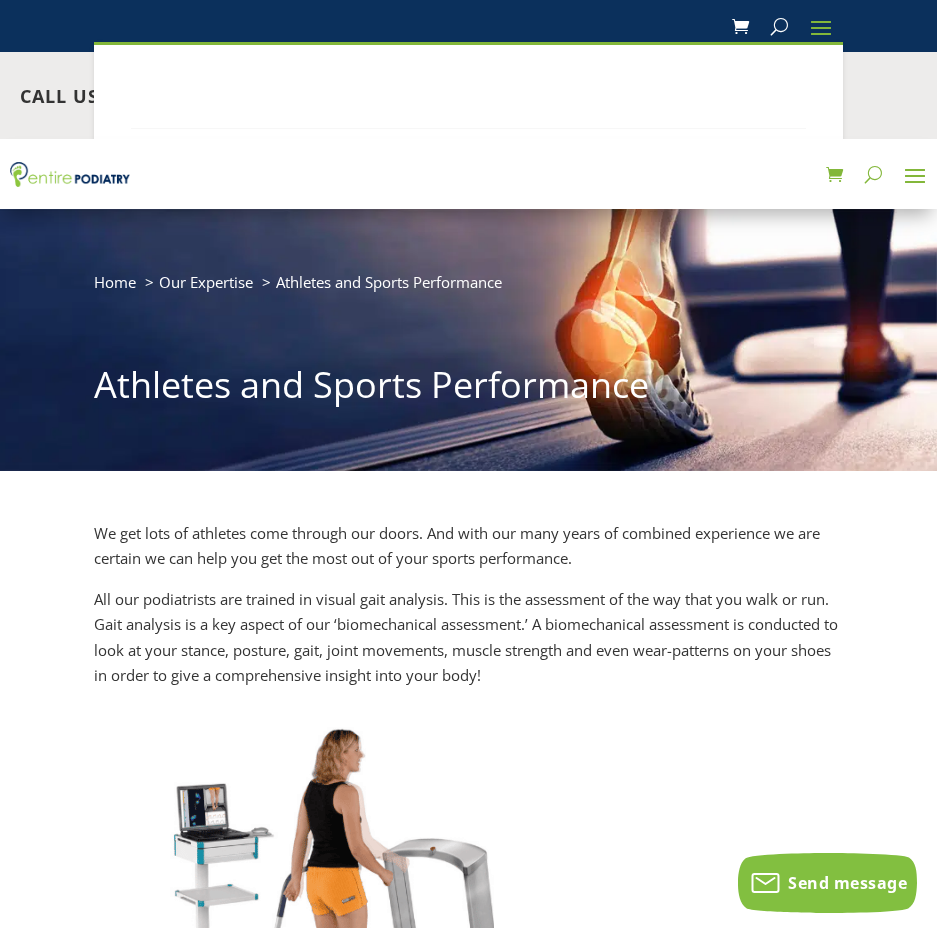 click on "Common Problems
Area of Pain
Heel and Arch Pain
Toe Pain
Ball of Foot Pain – Metatarsalgia
Midfoot Pain
Top of Foot Pain
Ankle Pain
Knee Pain
Lower Leg Pain
Lower Back Pain
Hip Pain
Injuries
Tendonitis
Fractures
Plantar fasciitis
Biomechanical
Flat feet (pes planus)
Skin Conditions
Tinea
Corns and calluses
Cracked Heels
Warts
Nail Conditions
Fungal nail
Ingrown Toenails
Recognising the signs of an ingrown toenail
Preventing ingrown toenails
Ingrown Toenail Treatment
Ingrown Toenails during Pregnancy
Arthritis
Osteoarthritis
Big toe joint arthritis
Ankle Arthritis
Knee Arthritis
Rheumatoid arthritis
Other Joint-Related
Swollen ankles
Bunions
Gout
Hammertoe
Pain Locator
Our Expertise
Children’s Feet
Footcare for Children
Heel Pain (Sever’s disease)" at bounding box center (548, 174) 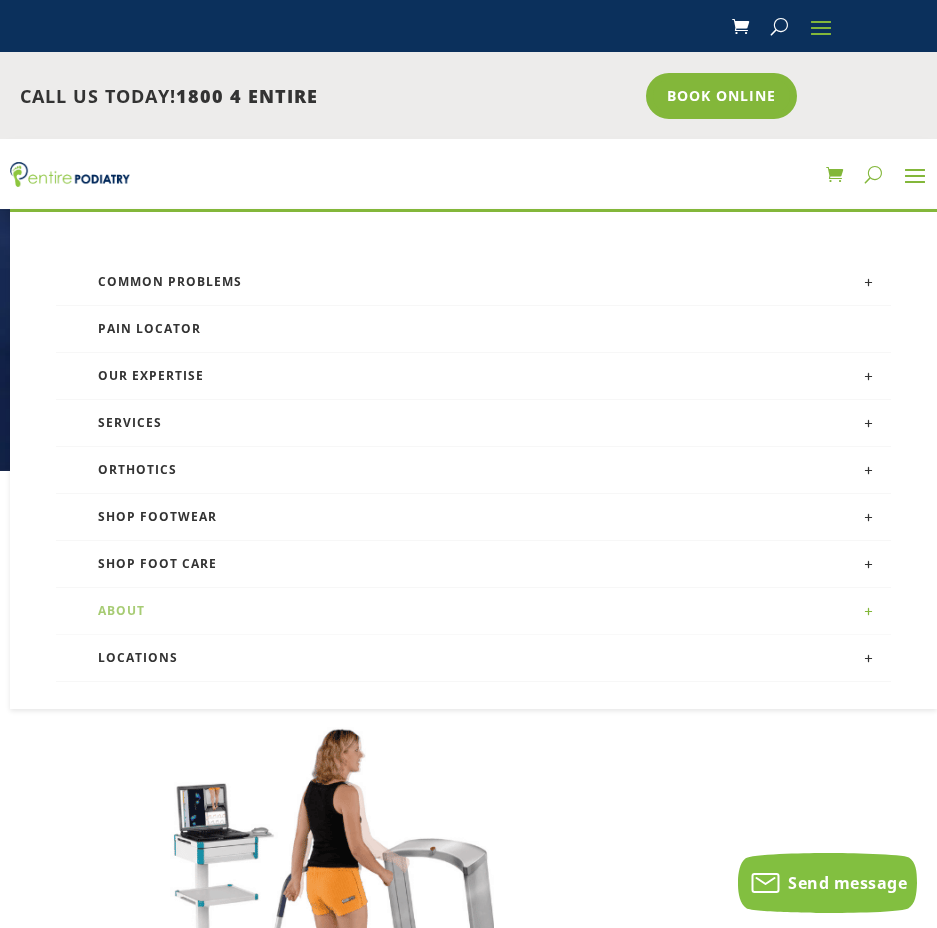 click on "About" at bounding box center (473, 611) 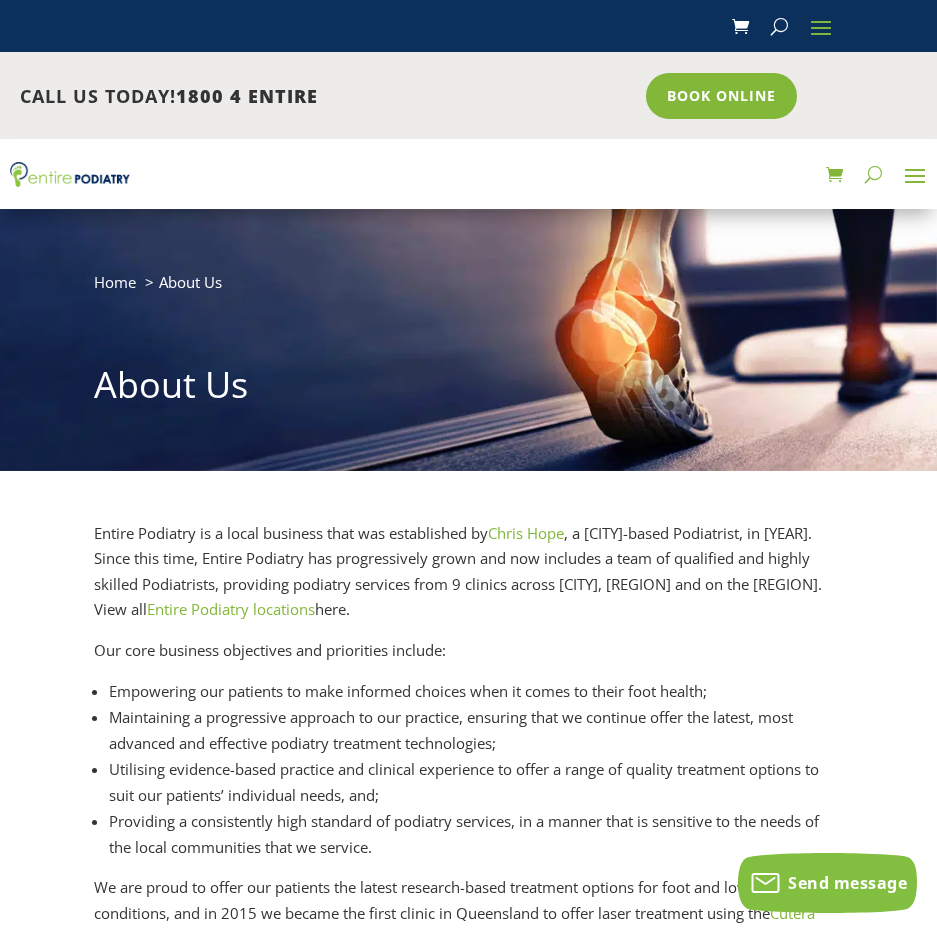 scroll, scrollTop: 0, scrollLeft: 0, axis: both 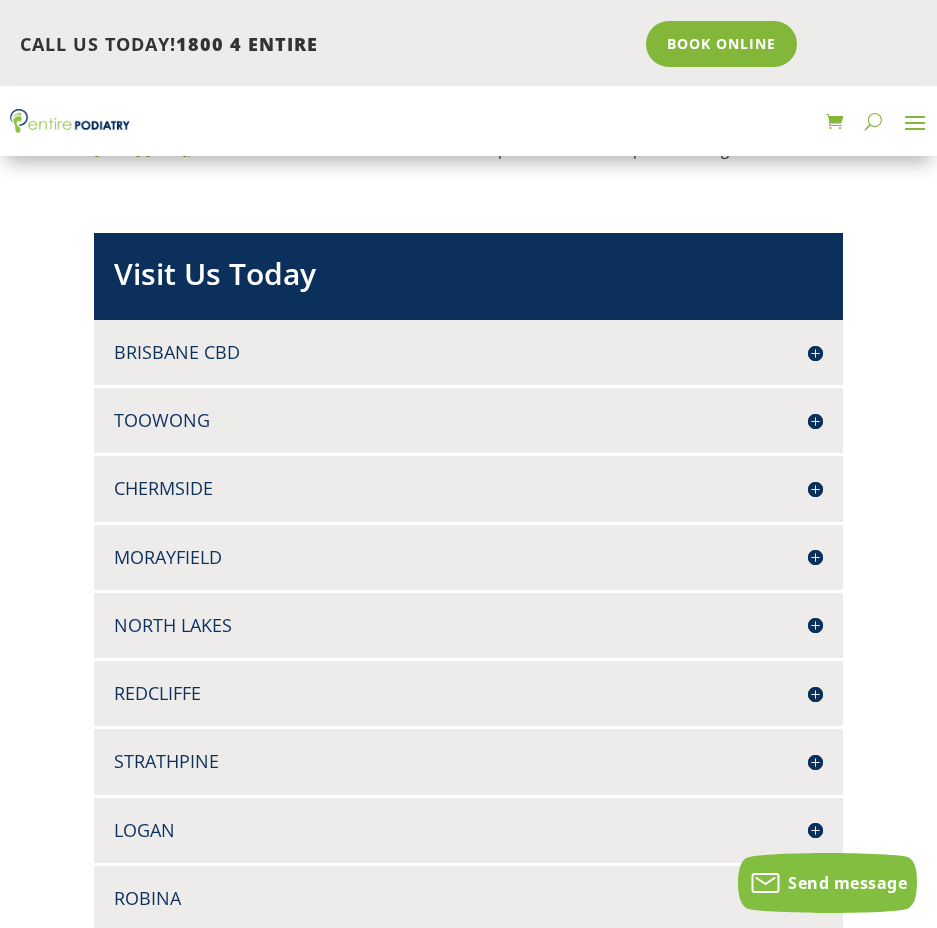 click on "Brisbane CBD" at bounding box center (469, 352) 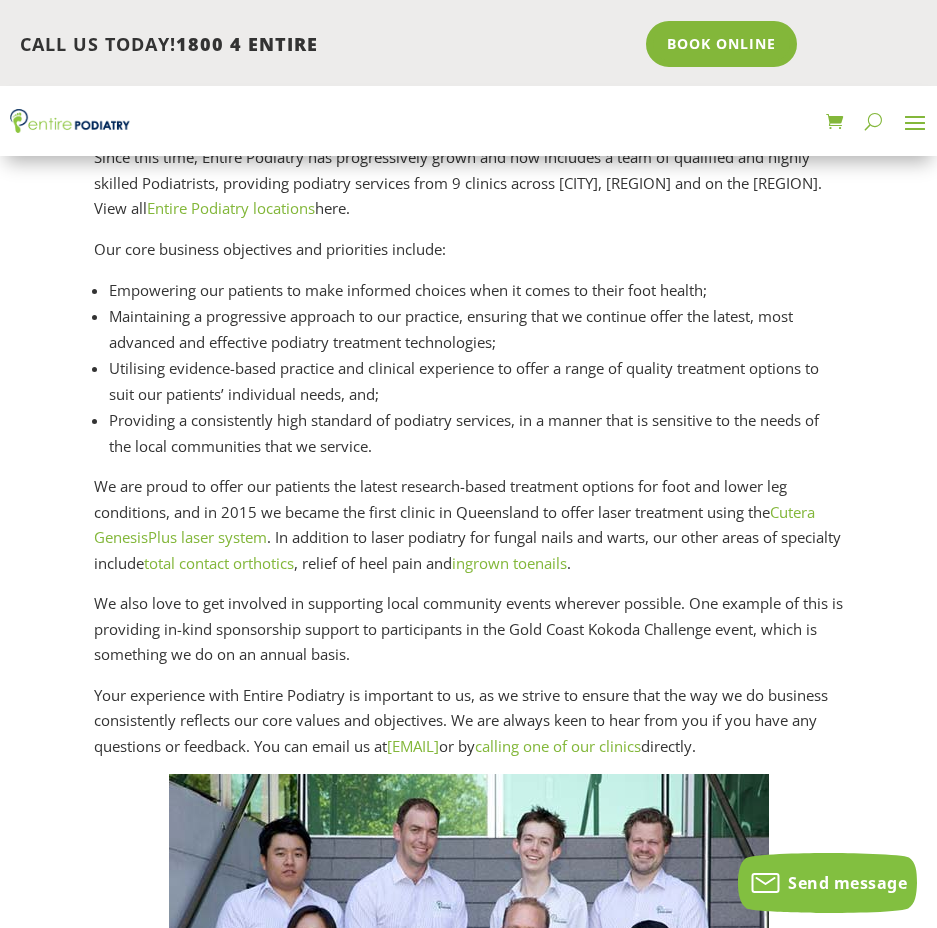 scroll, scrollTop: 400, scrollLeft: 0, axis: vertical 